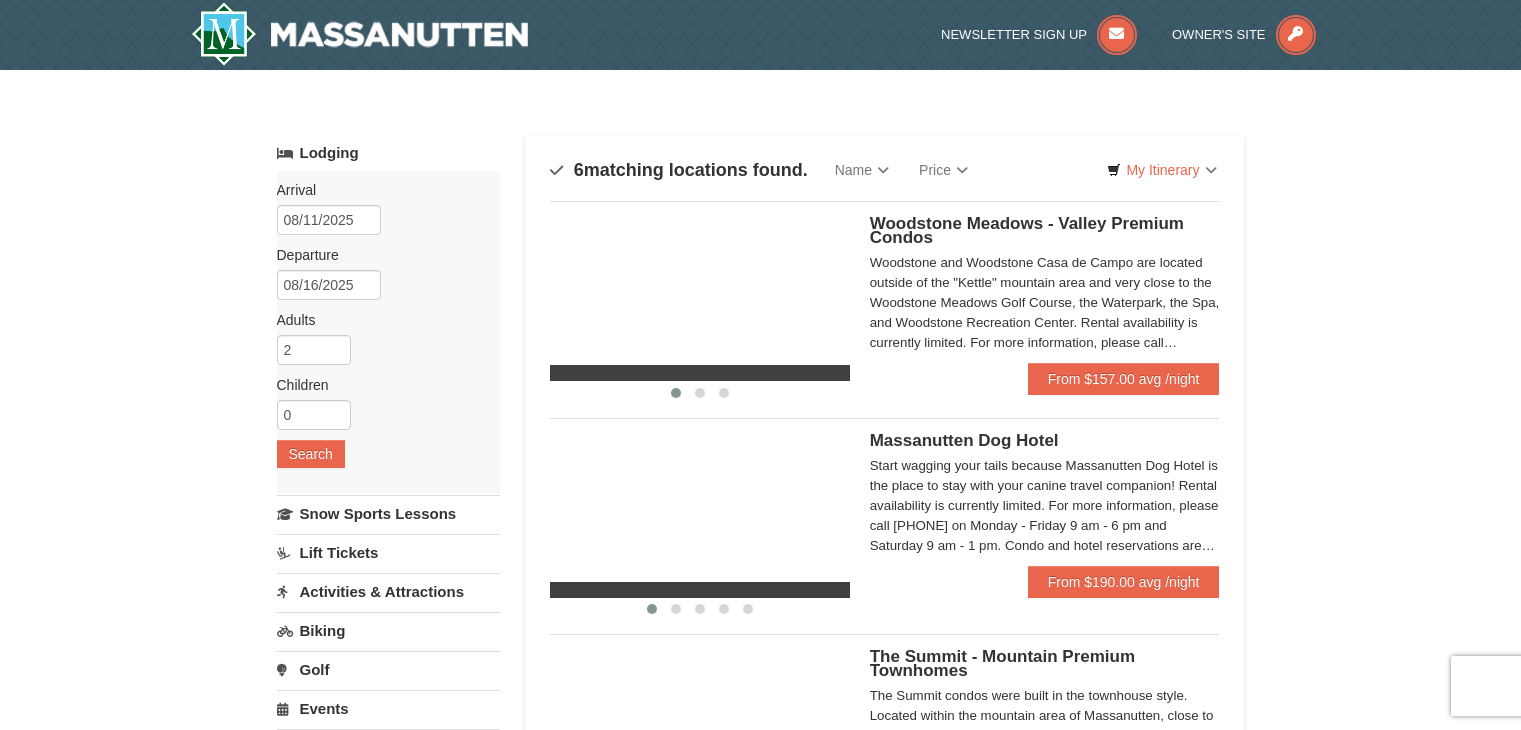 scroll, scrollTop: 0, scrollLeft: 0, axis: both 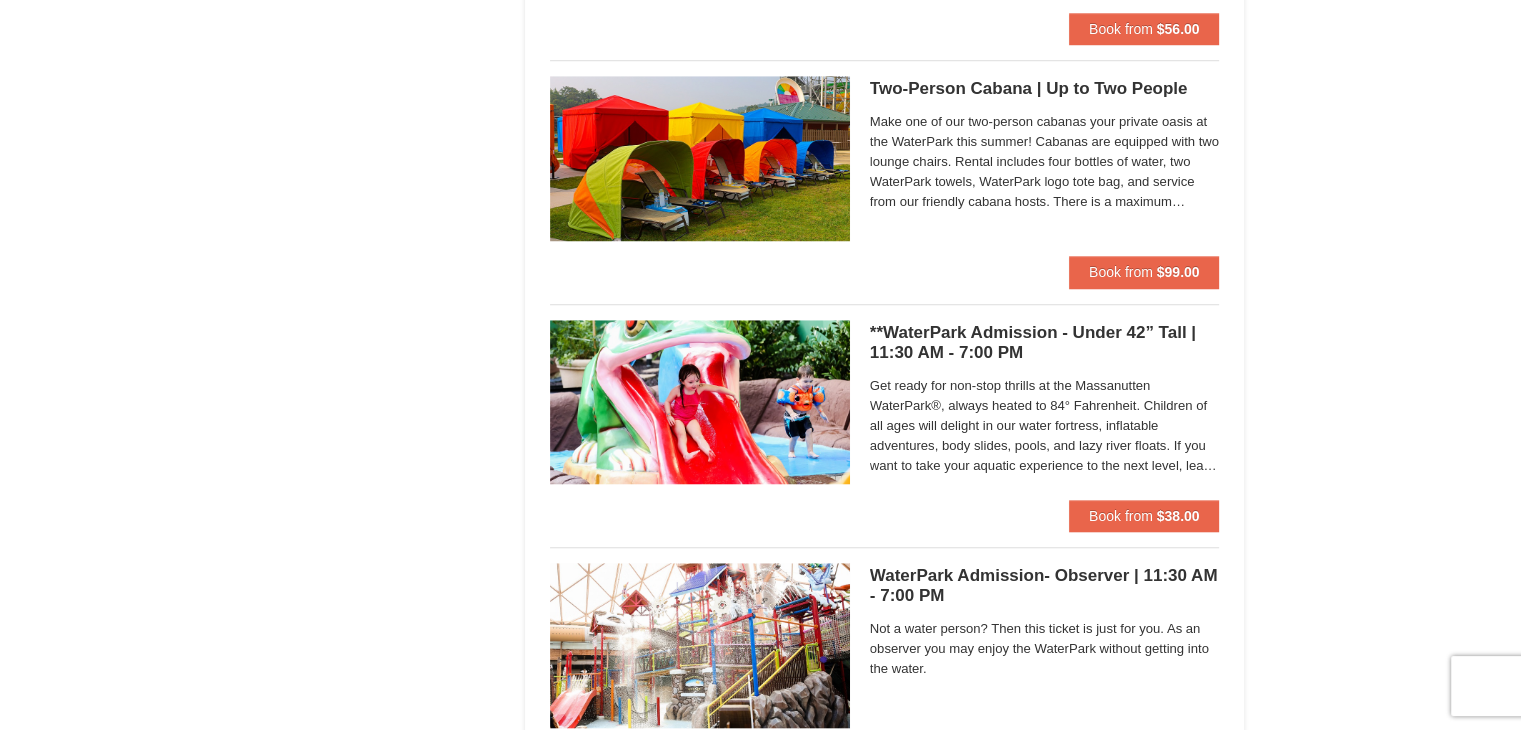 click at bounding box center (700, 645) 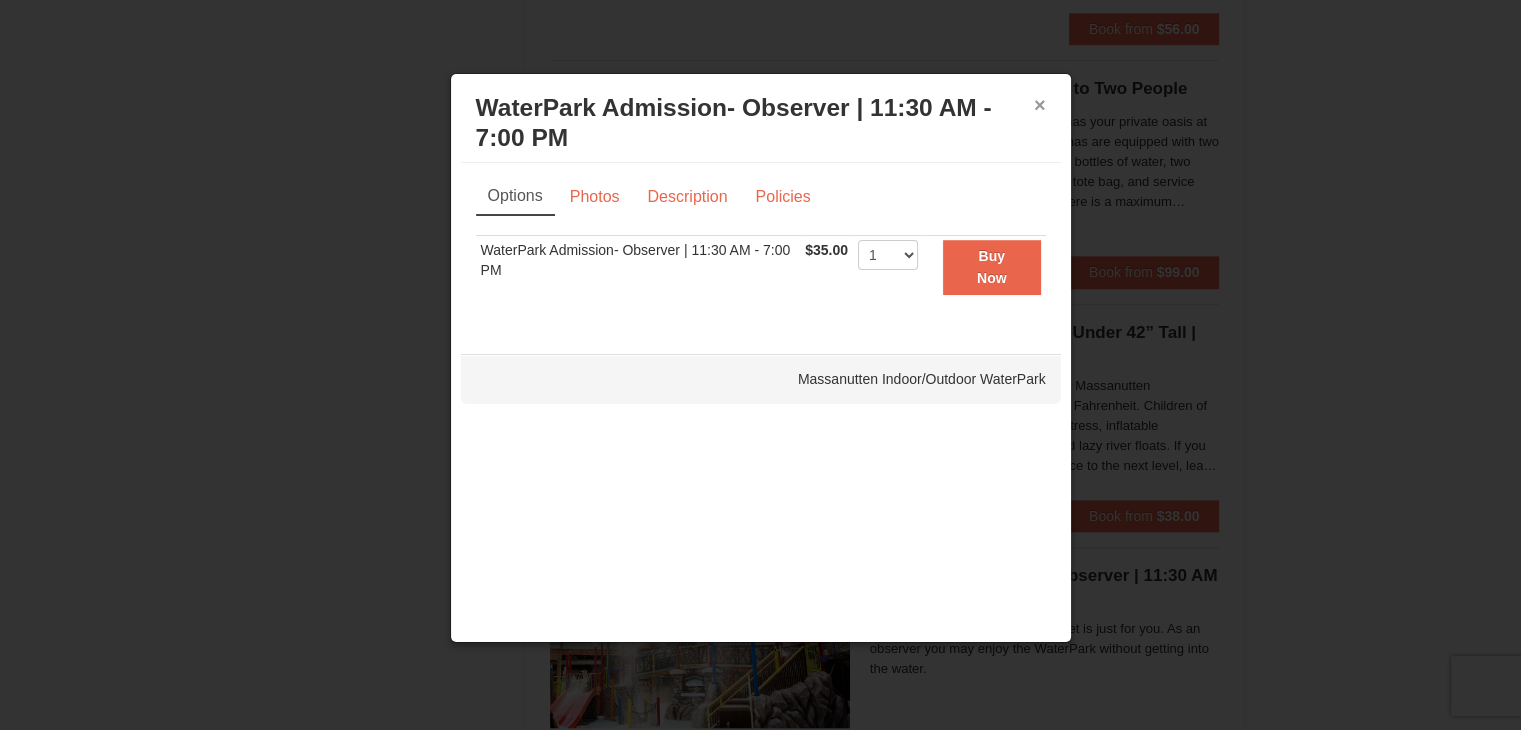 click on "×" at bounding box center [1040, 105] 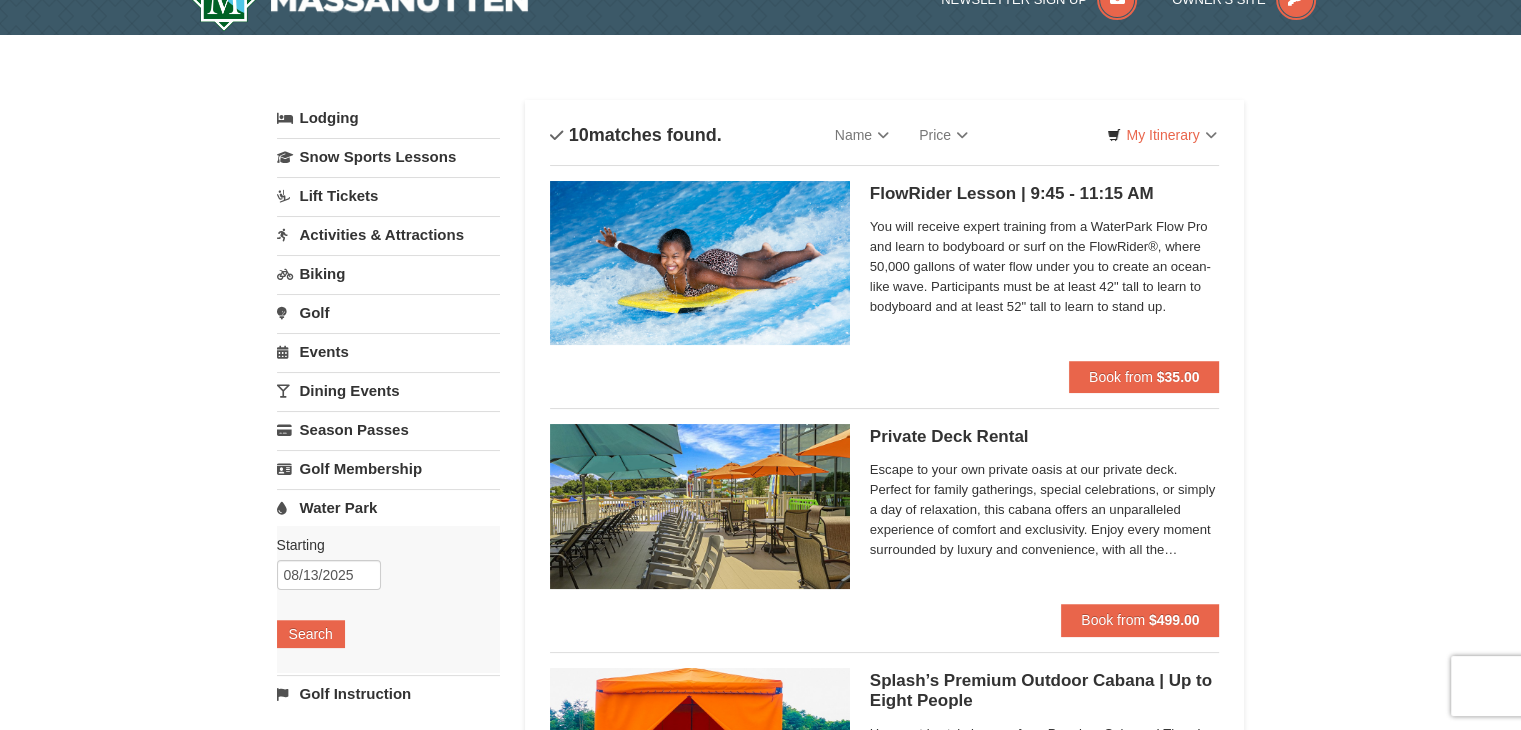 scroll, scrollTop: 0, scrollLeft: 0, axis: both 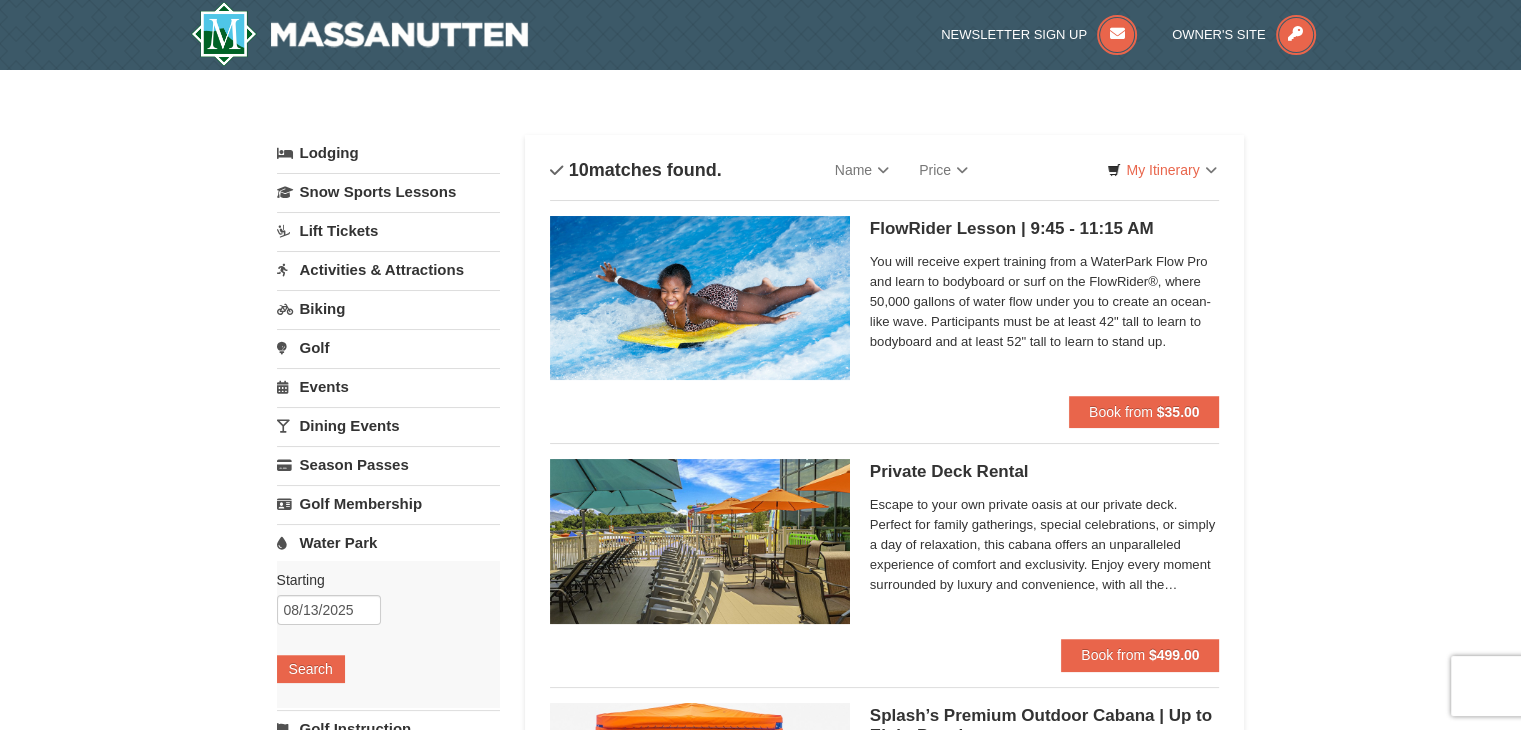 click on "Biking" at bounding box center [388, 308] 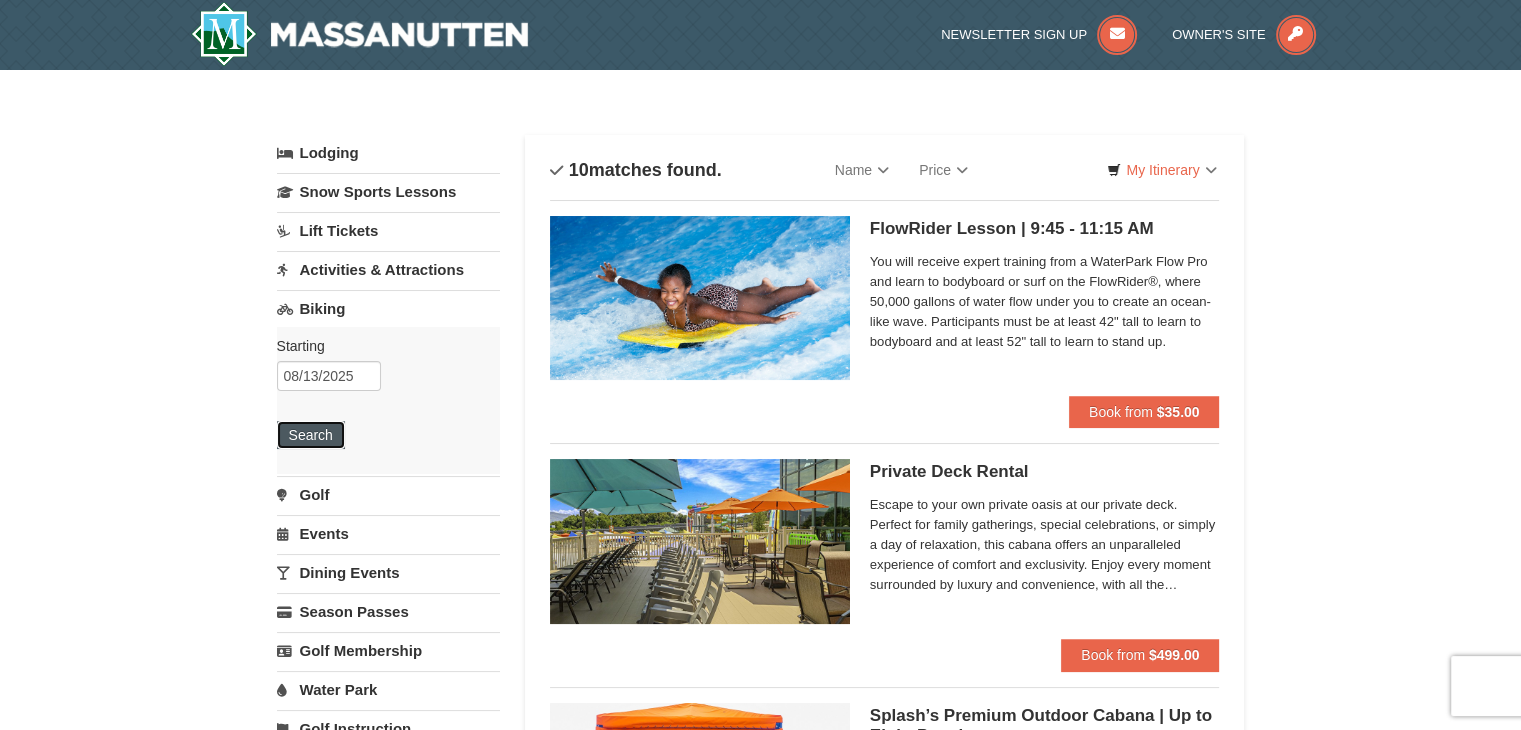 click on "Search" at bounding box center [311, 435] 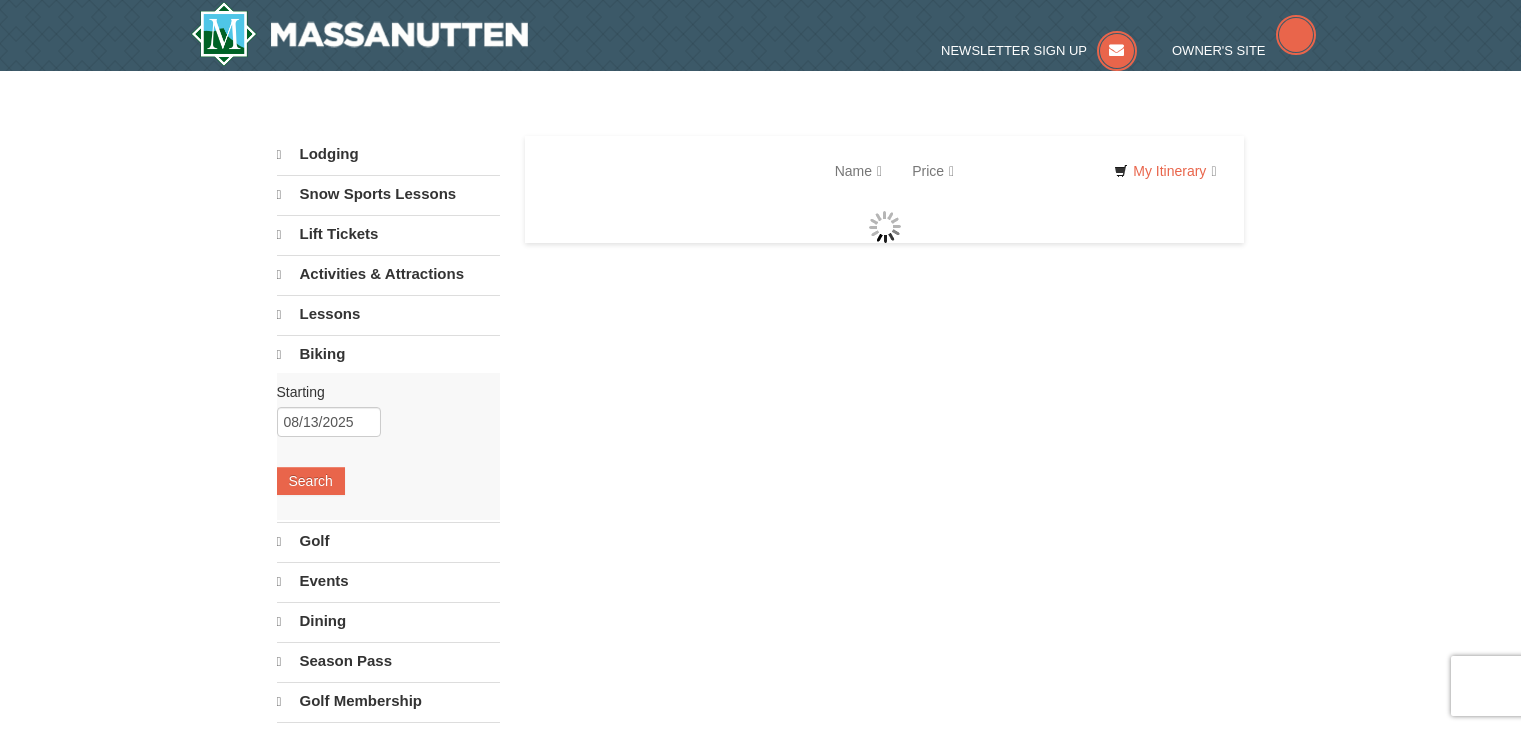 scroll, scrollTop: 0, scrollLeft: 0, axis: both 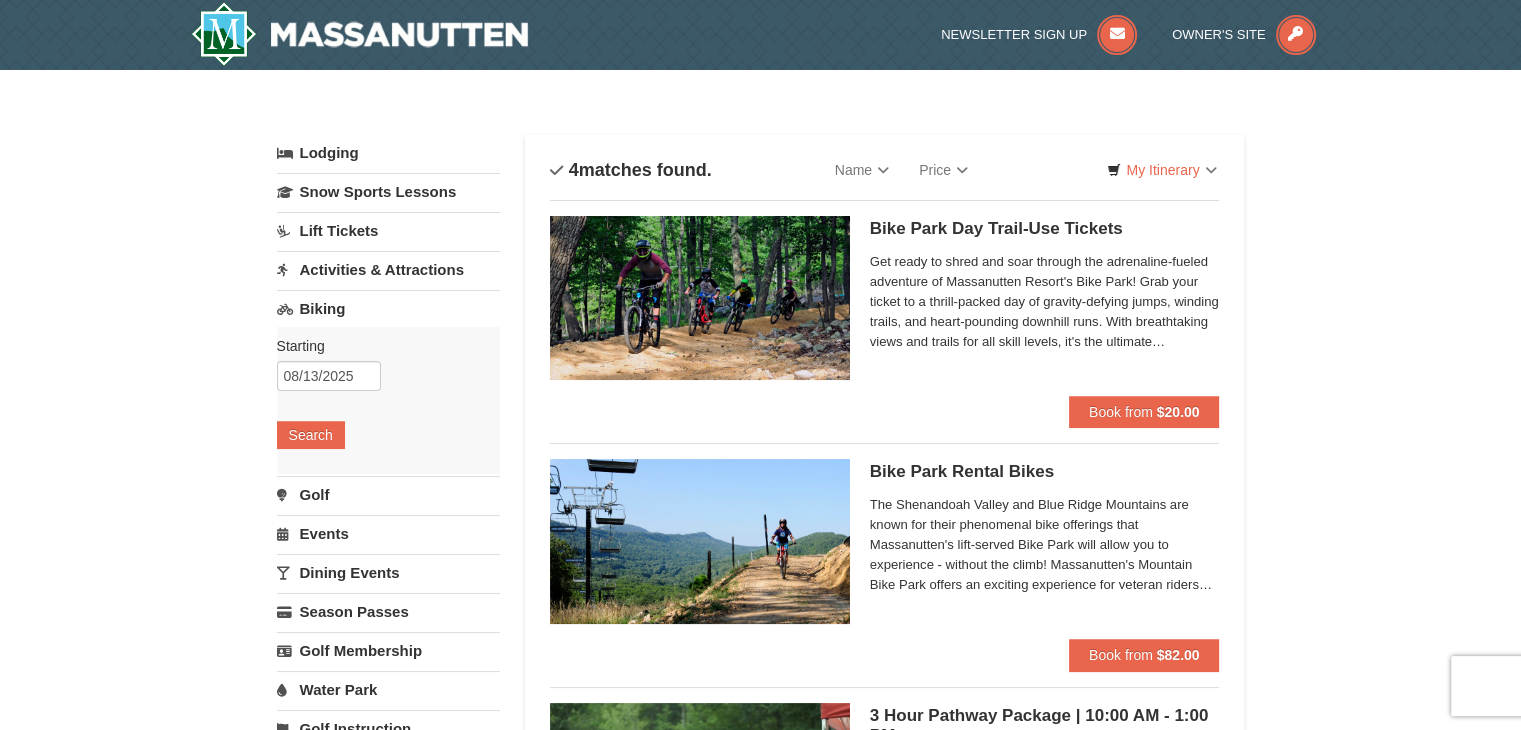 click on "Activities & Attractions" at bounding box center [388, 269] 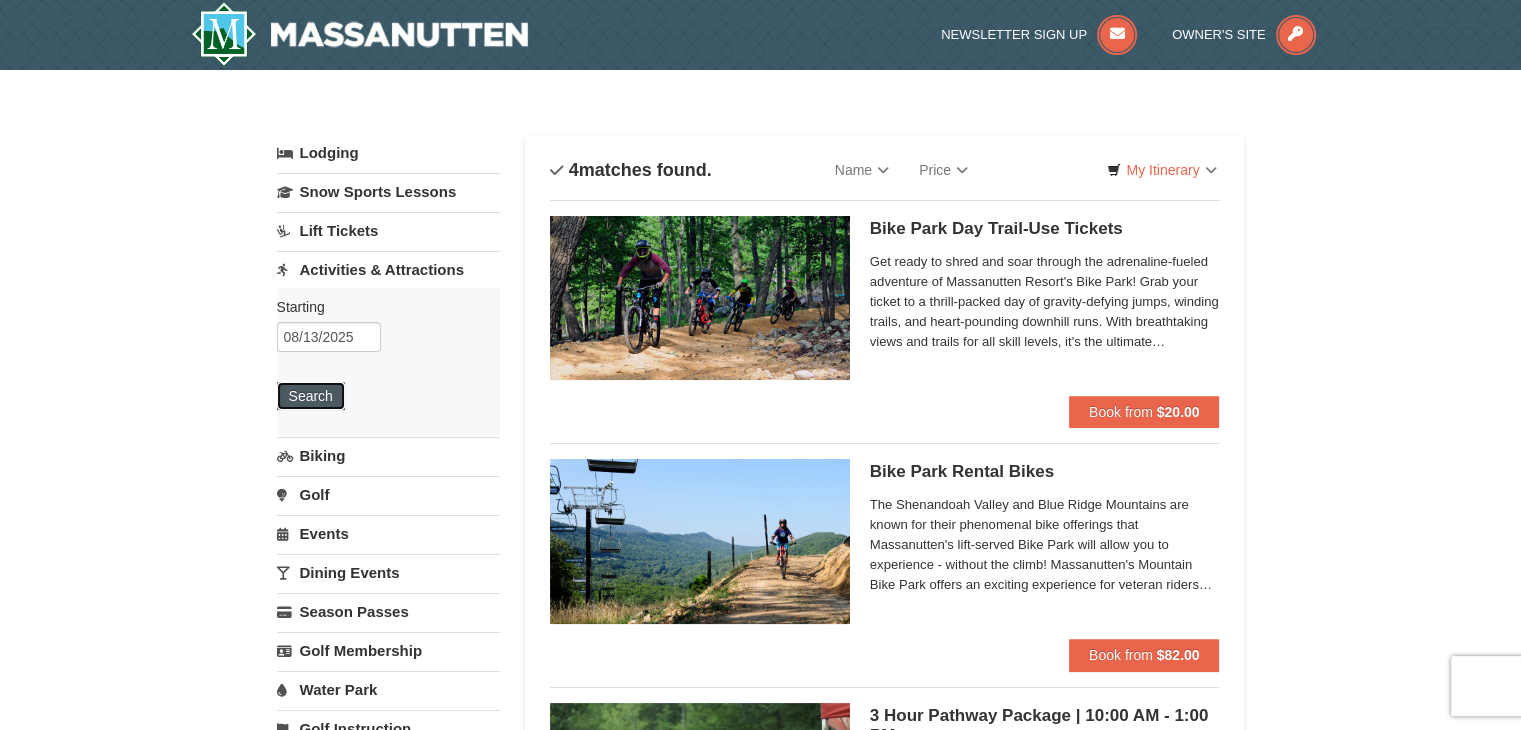 click on "Search" at bounding box center (311, 396) 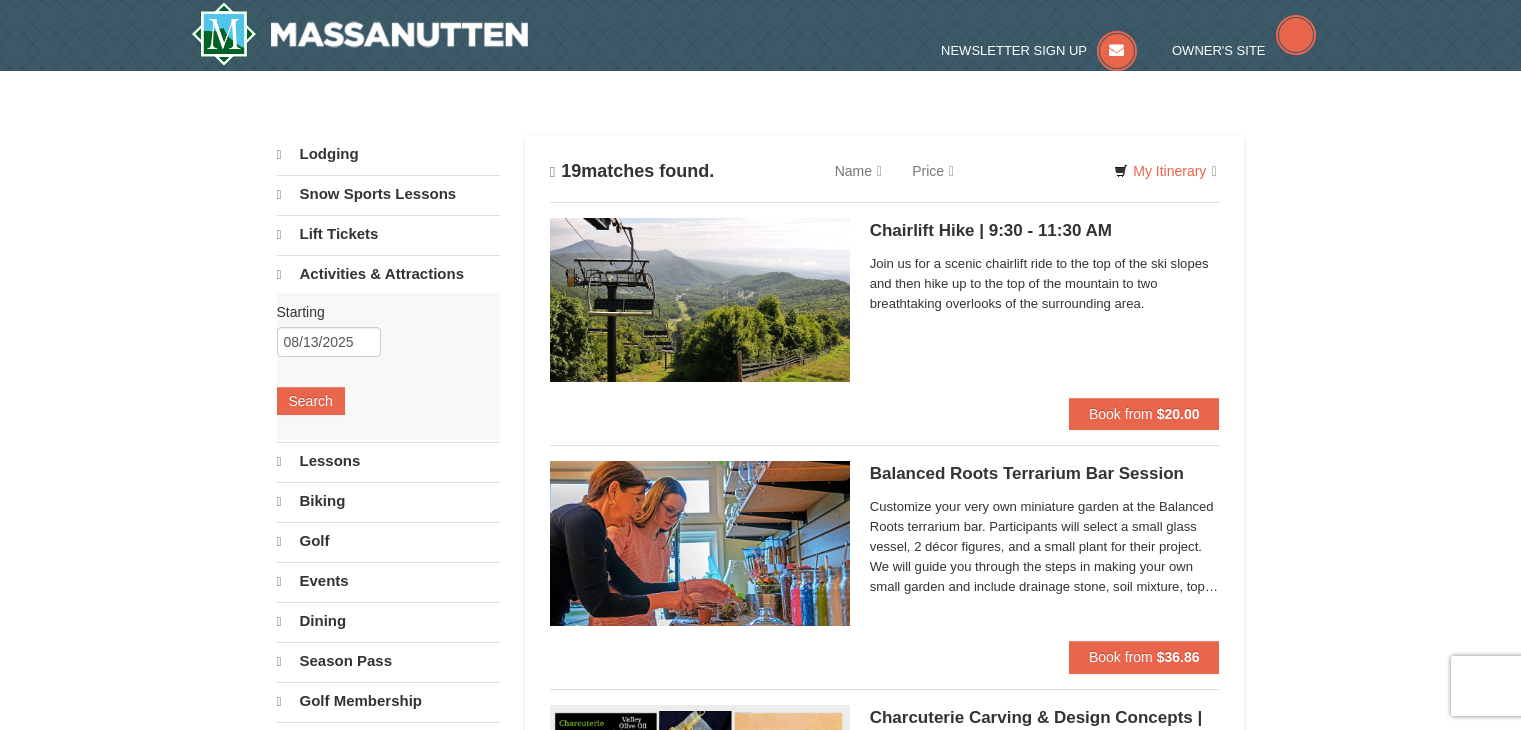 scroll, scrollTop: 0, scrollLeft: 0, axis: both 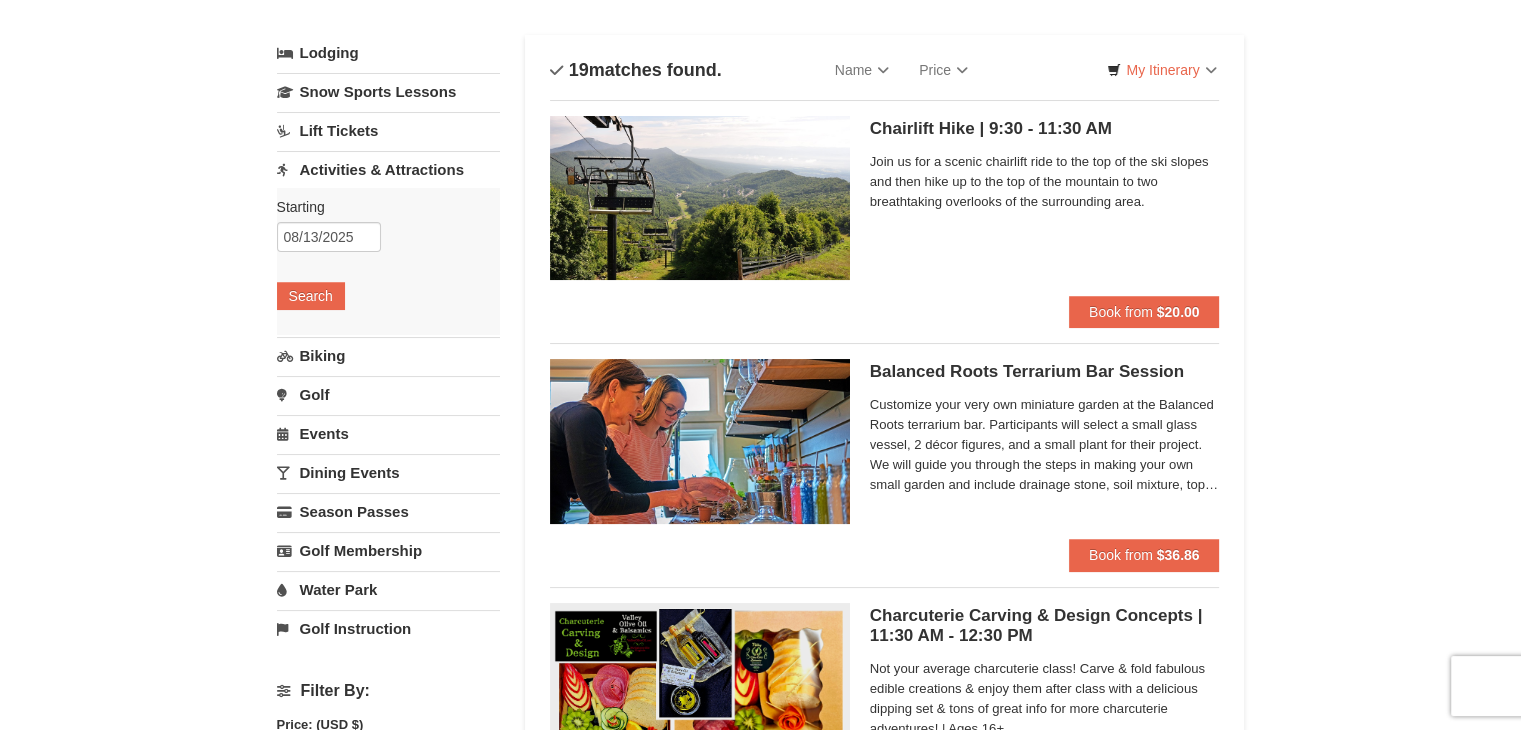 click on "Events" at bounding box center [388, 433] 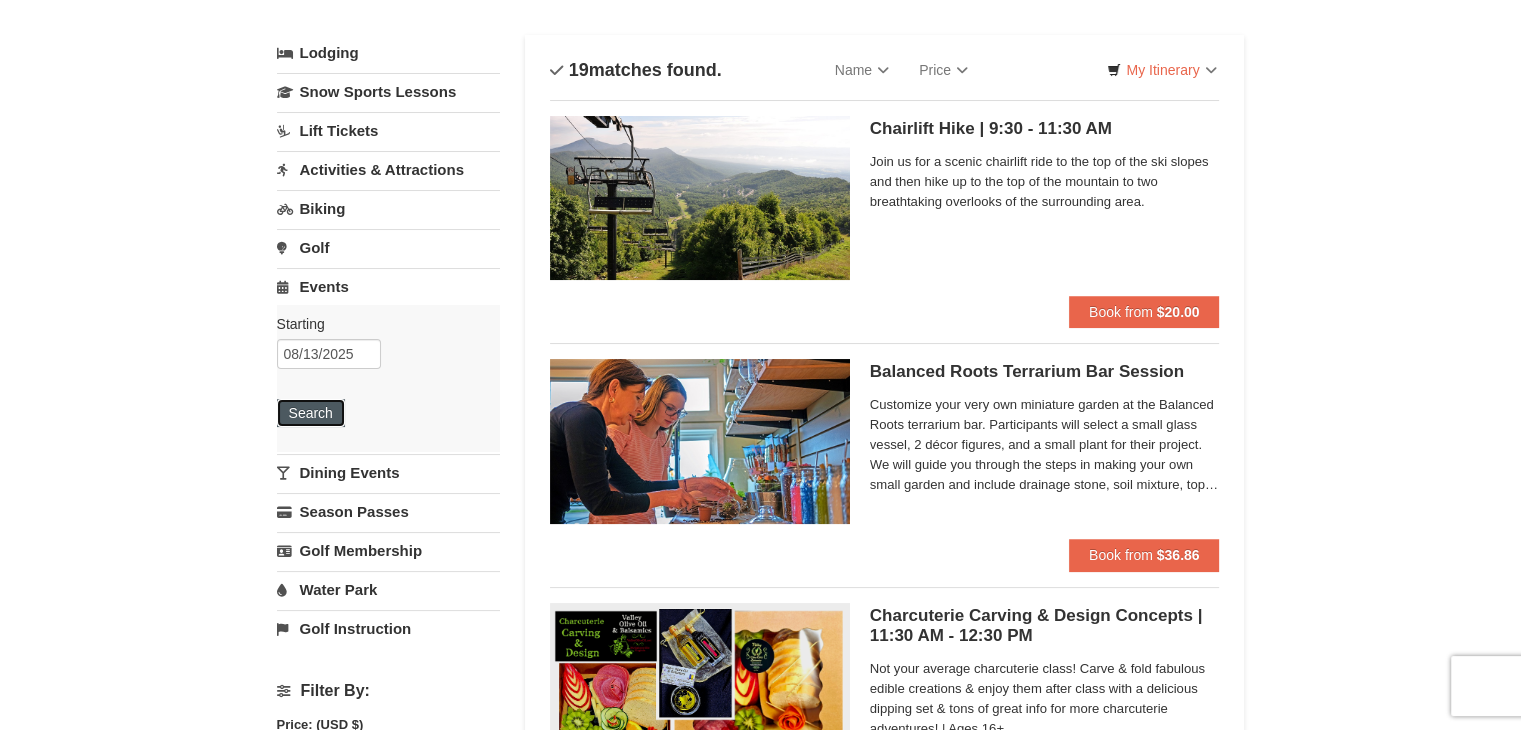 click on "Search" at bounding box center (311, 413) 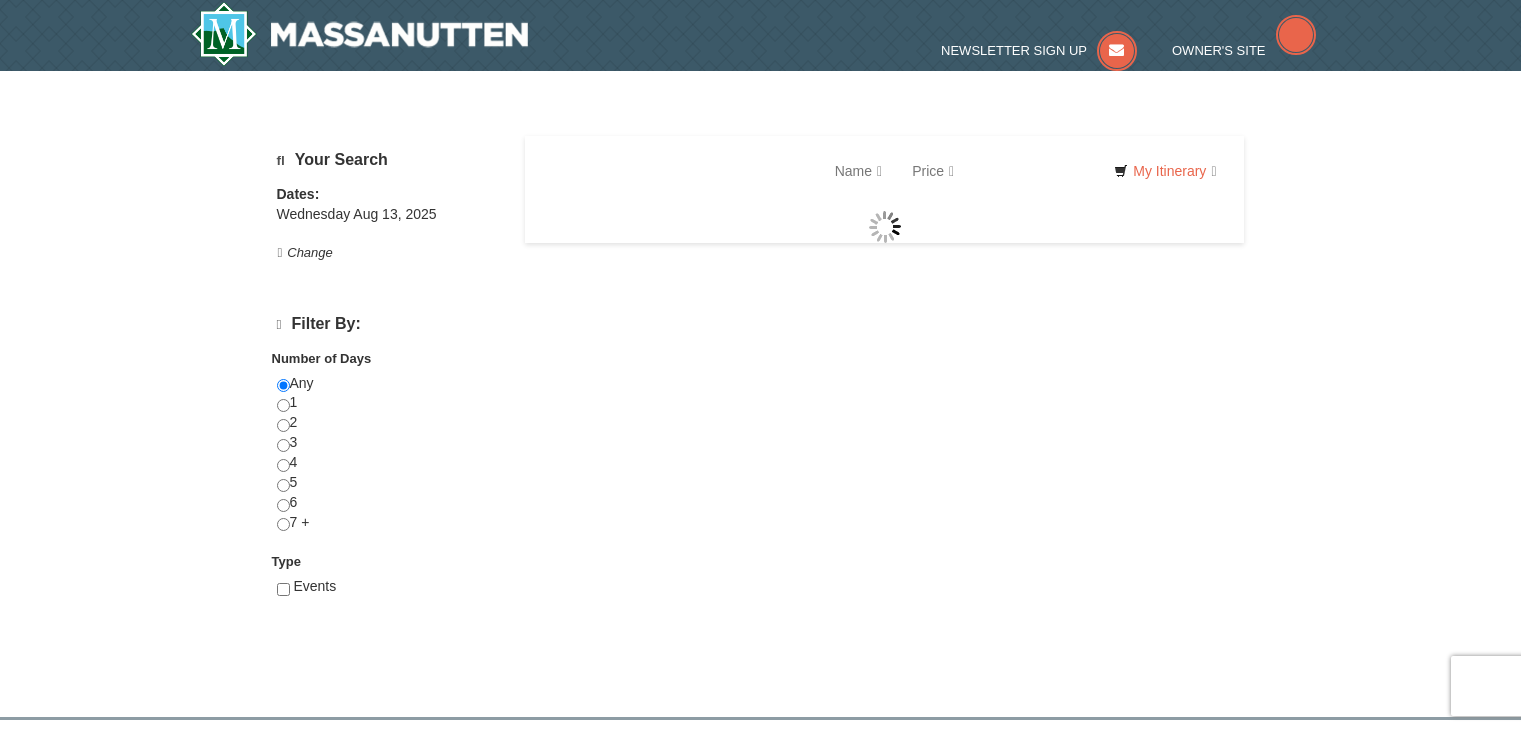 scroll, scrollTop: 0, scrollLeft: 0, axis: both 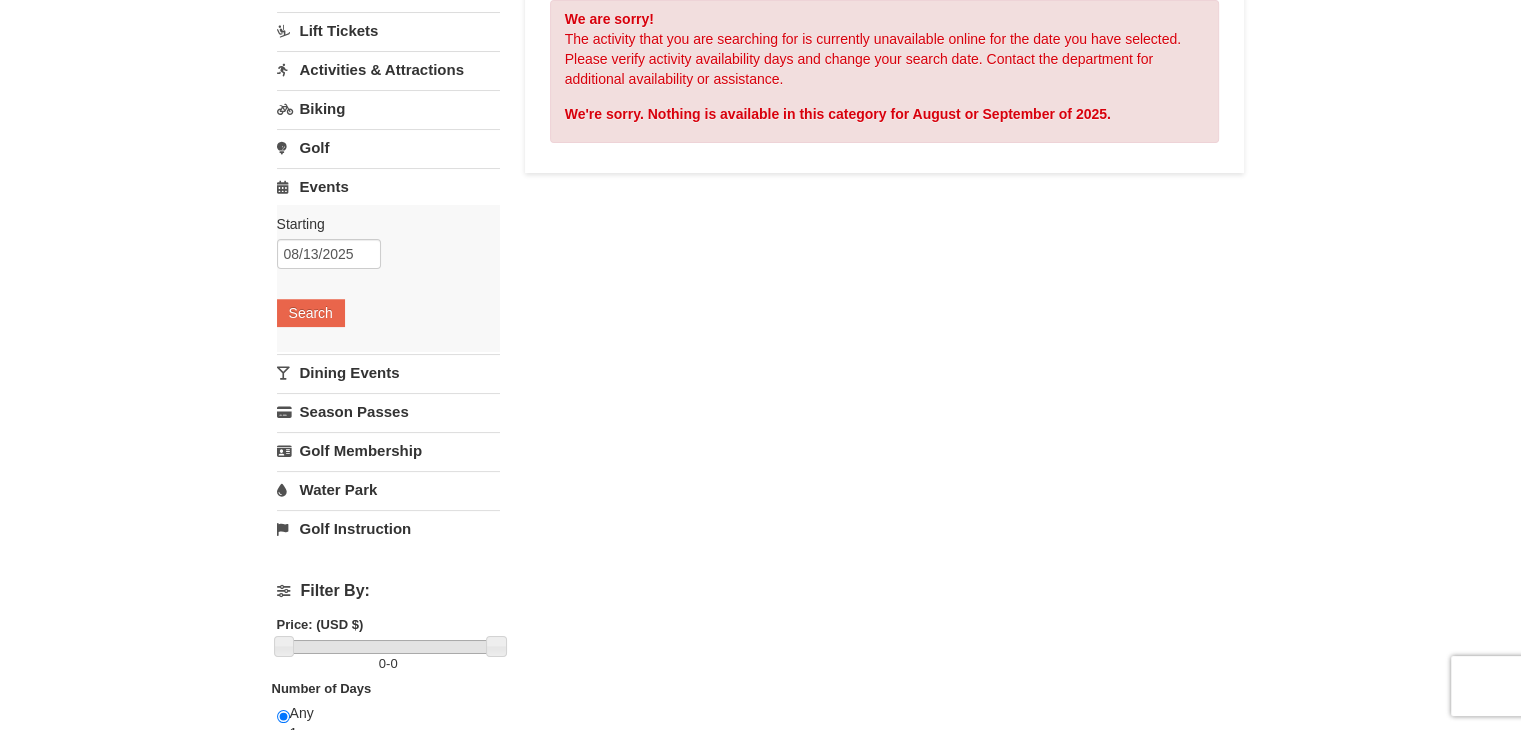 click on "Dining Events" at bounding box center (388, 372) 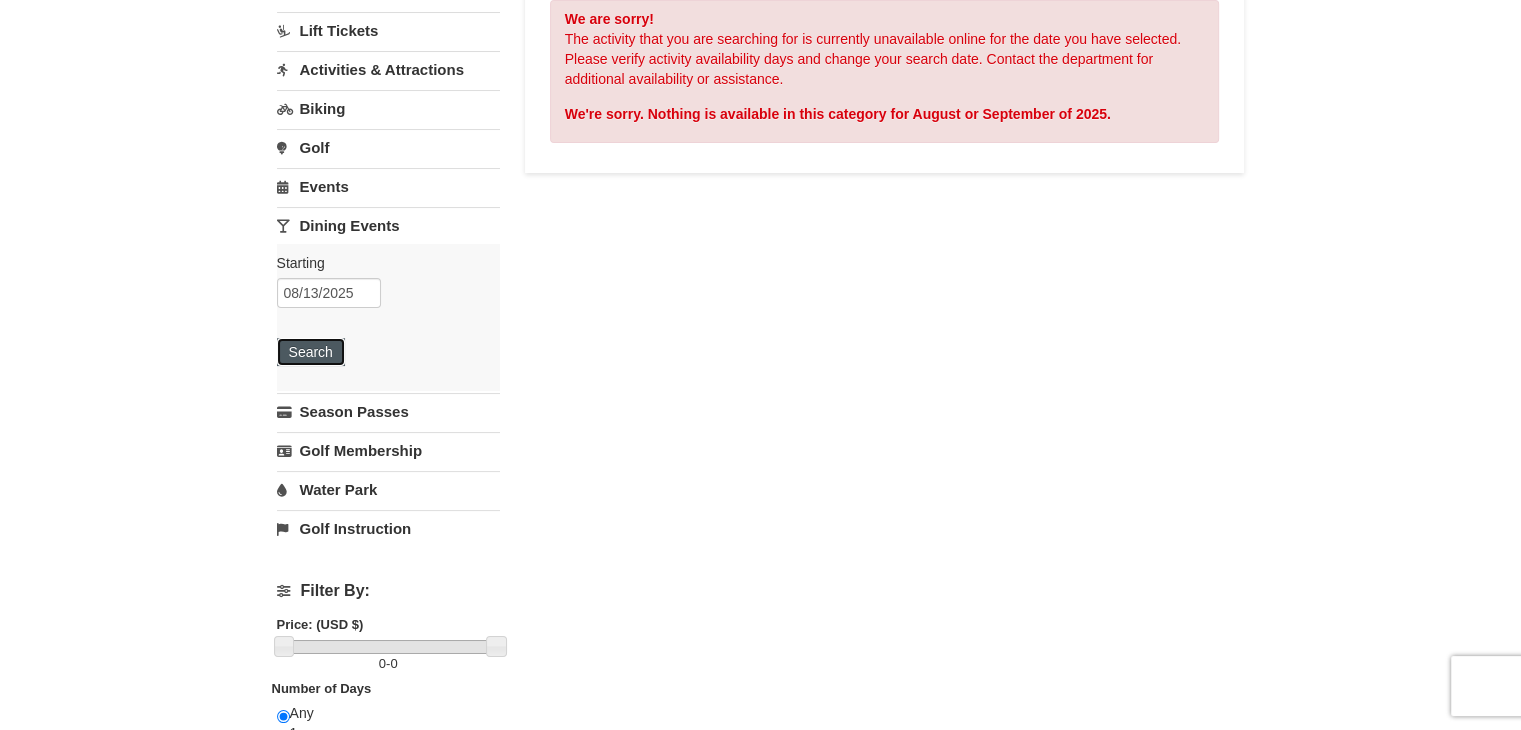 click on "Search" at bounding box center (311, 352) 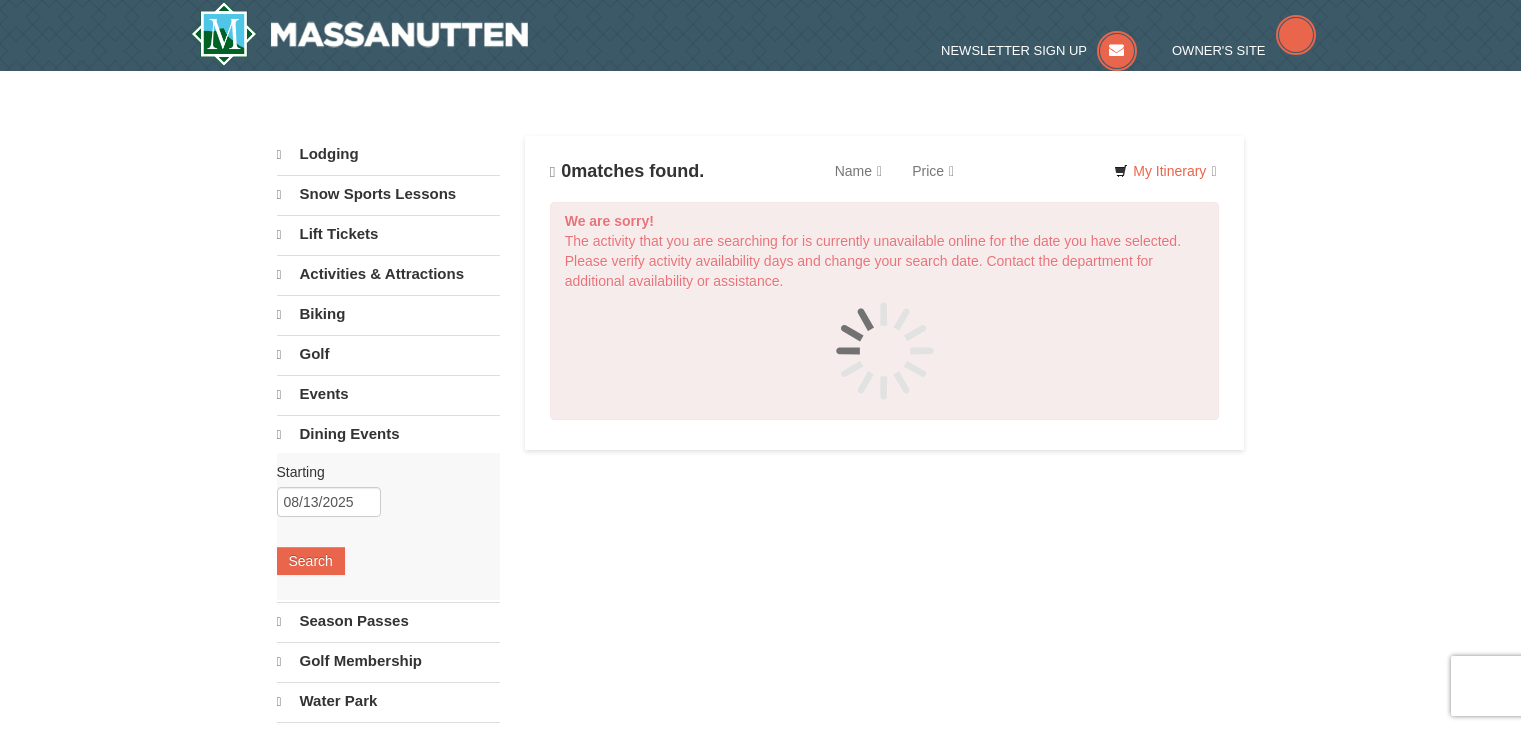 scroll, scrollTop: 0, scrollLeft: 0, axis: both 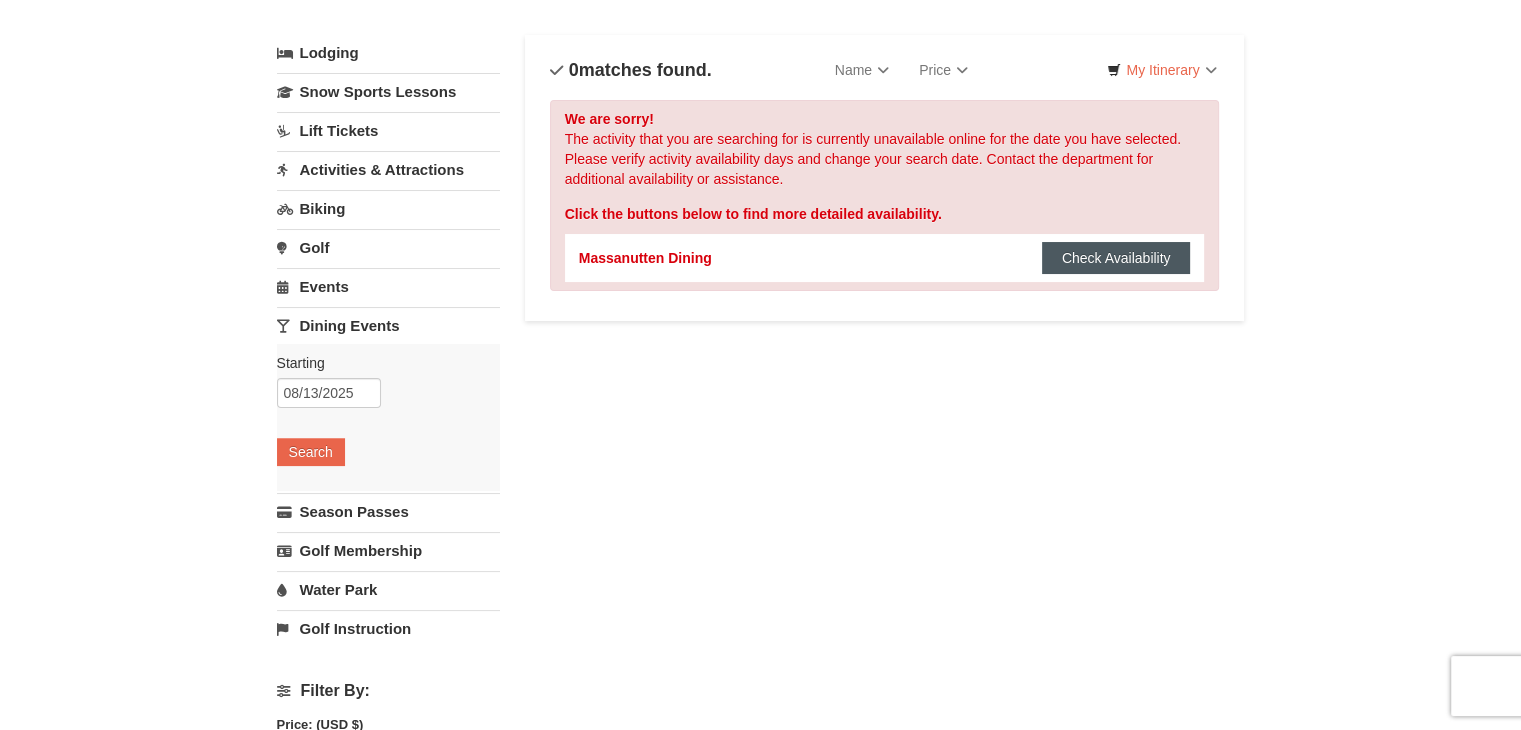 click on "Check Availability" at bounding box center [1116, 258] 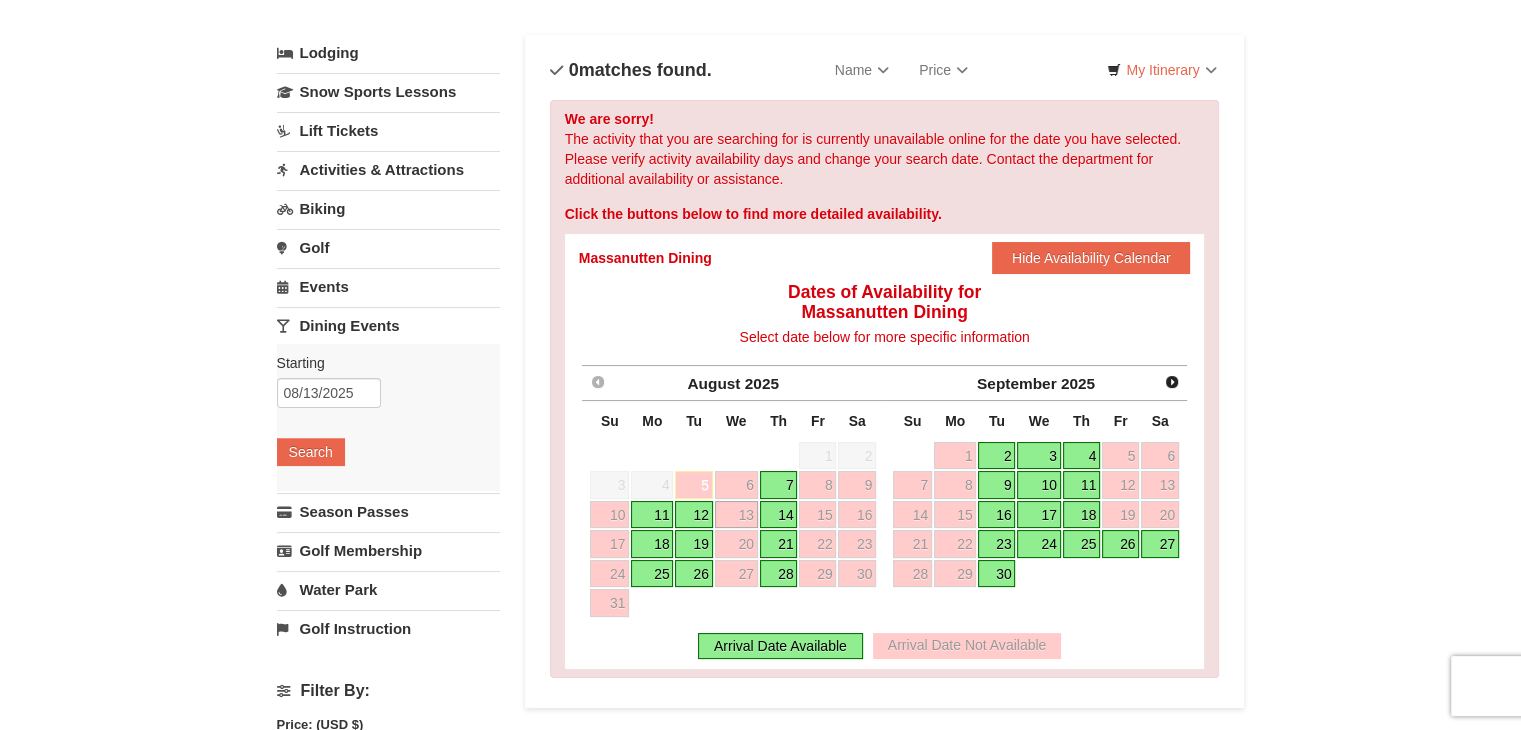 click on "21" at bounding box center [779, 544] 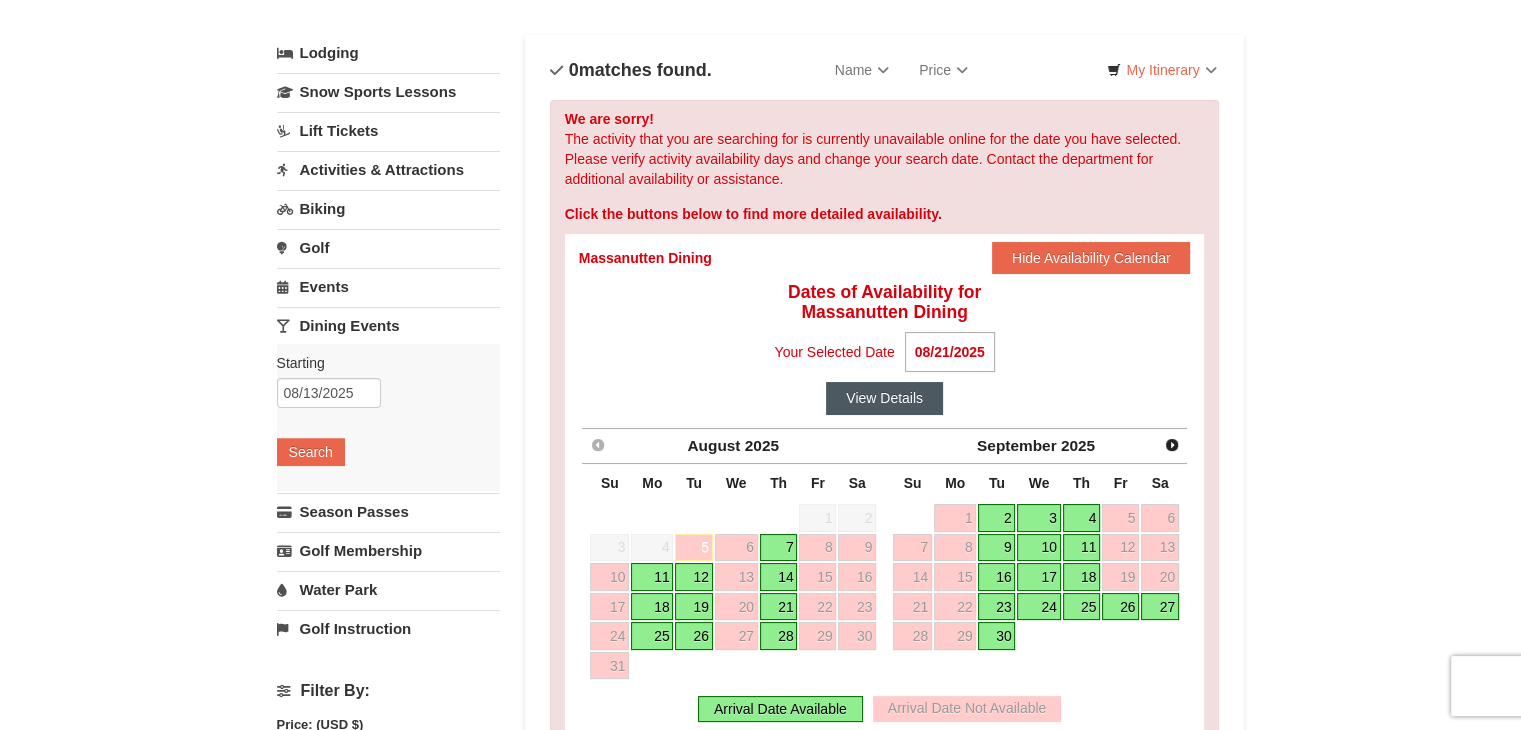 click on "View Details" at bounding box center [884, 398] 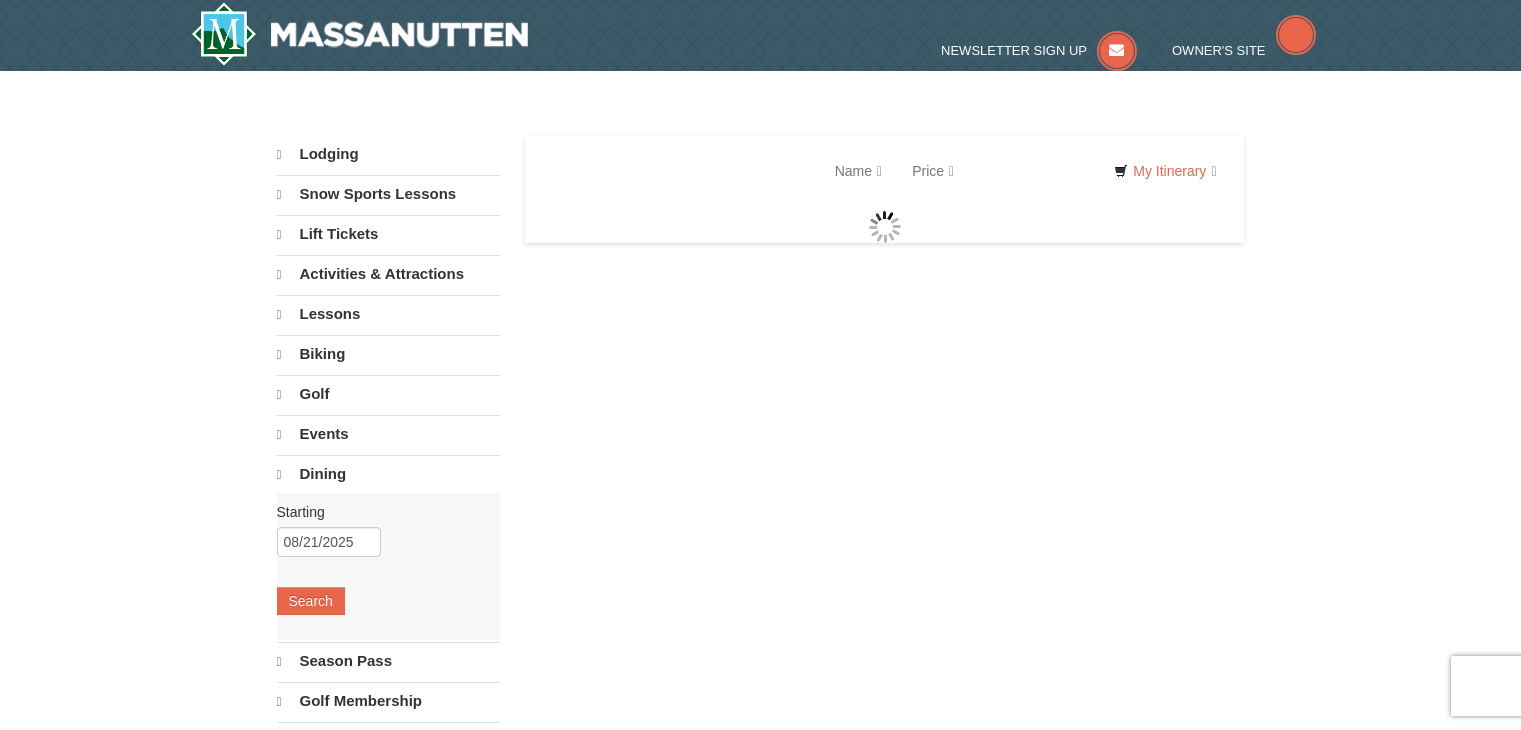 scroll, scrollTop: 0, scrollLeft: 0, axis: both 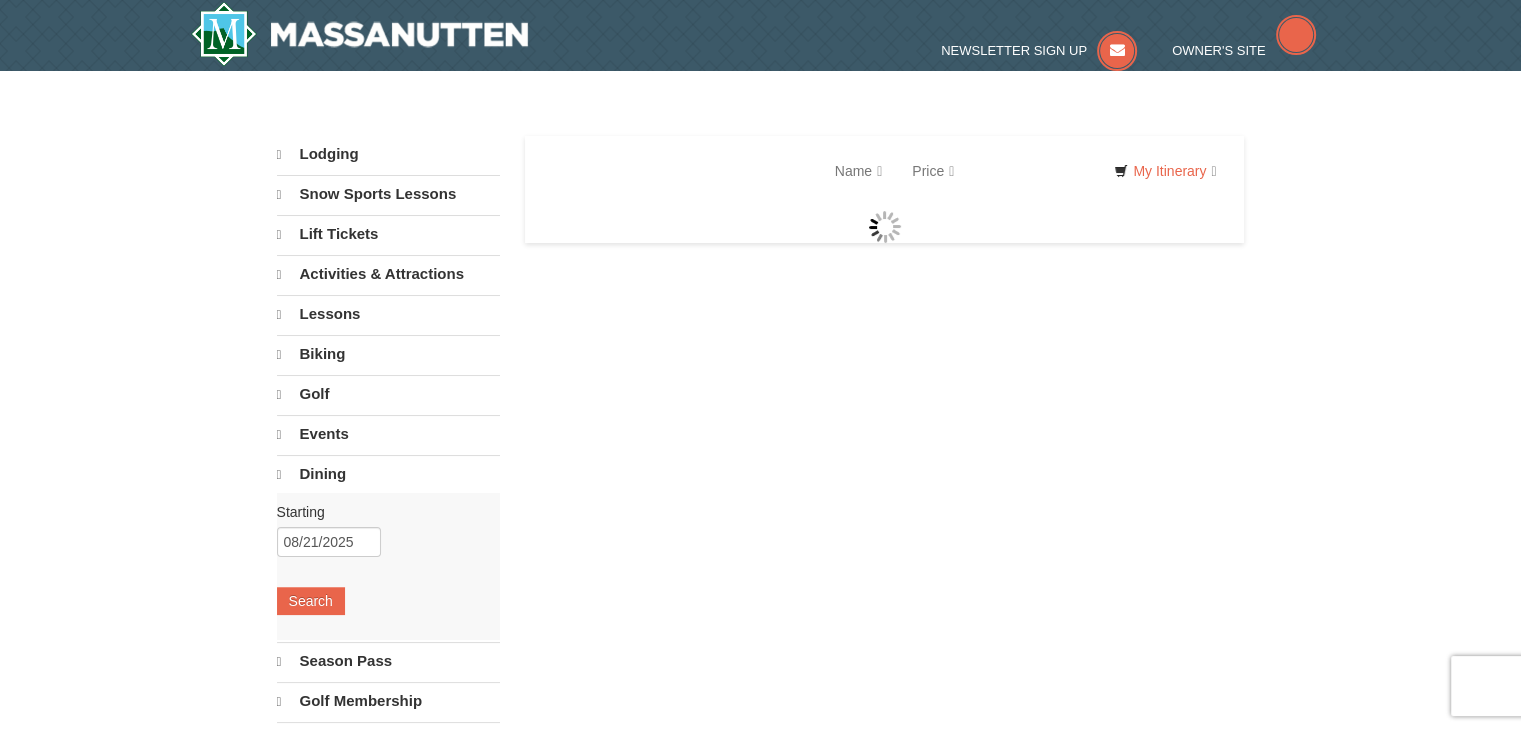 select on "8" 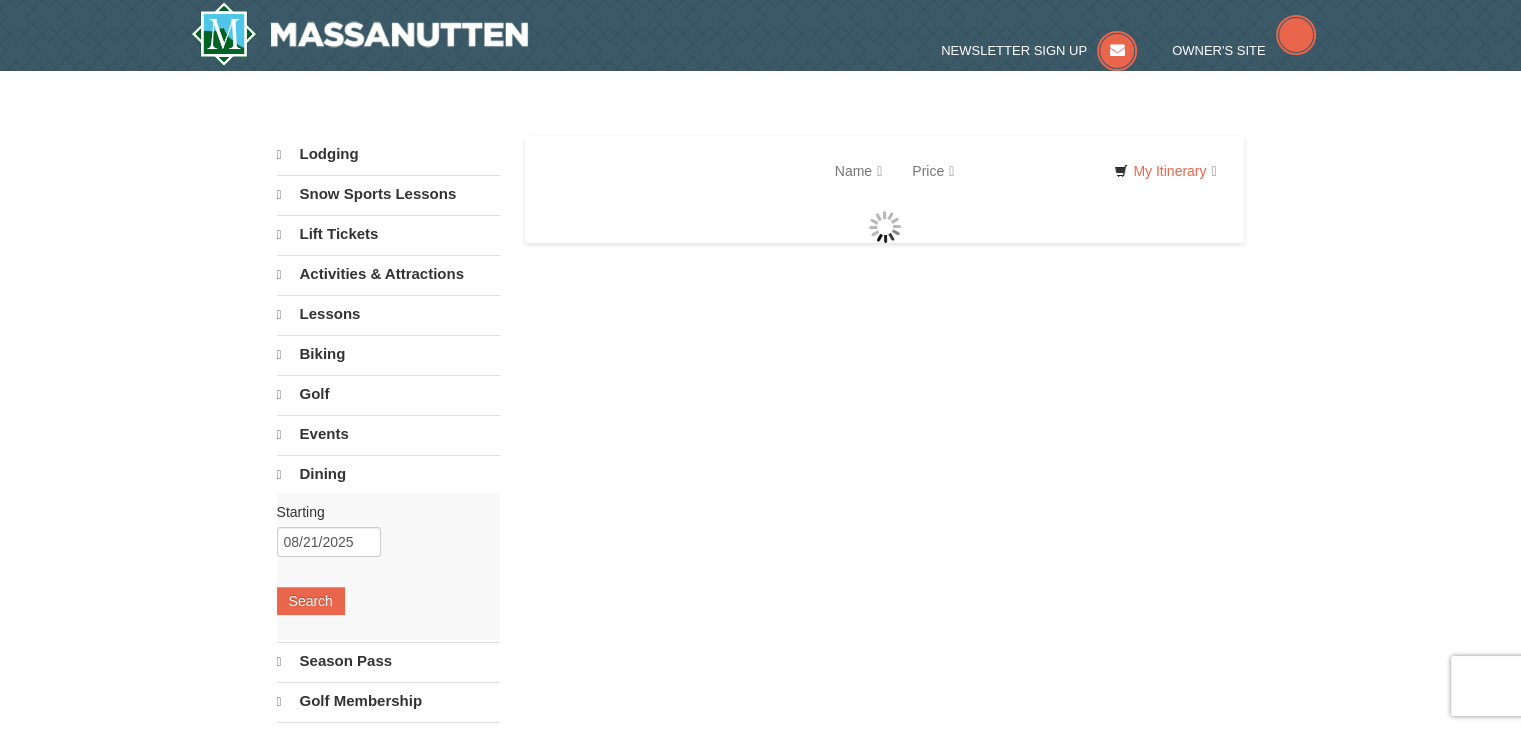 select on "8" 